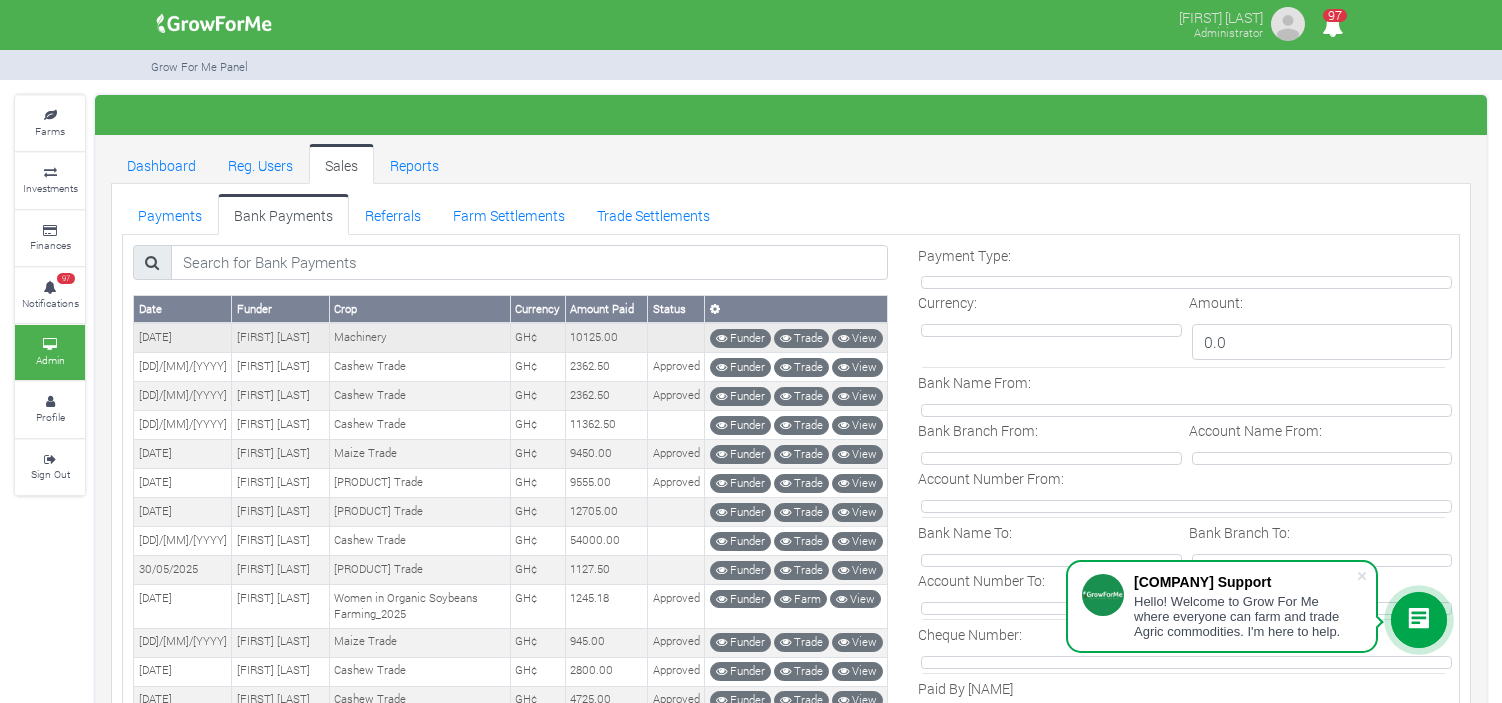 scroll, scrollTop: 0, scrollLeft: 0, axis: both 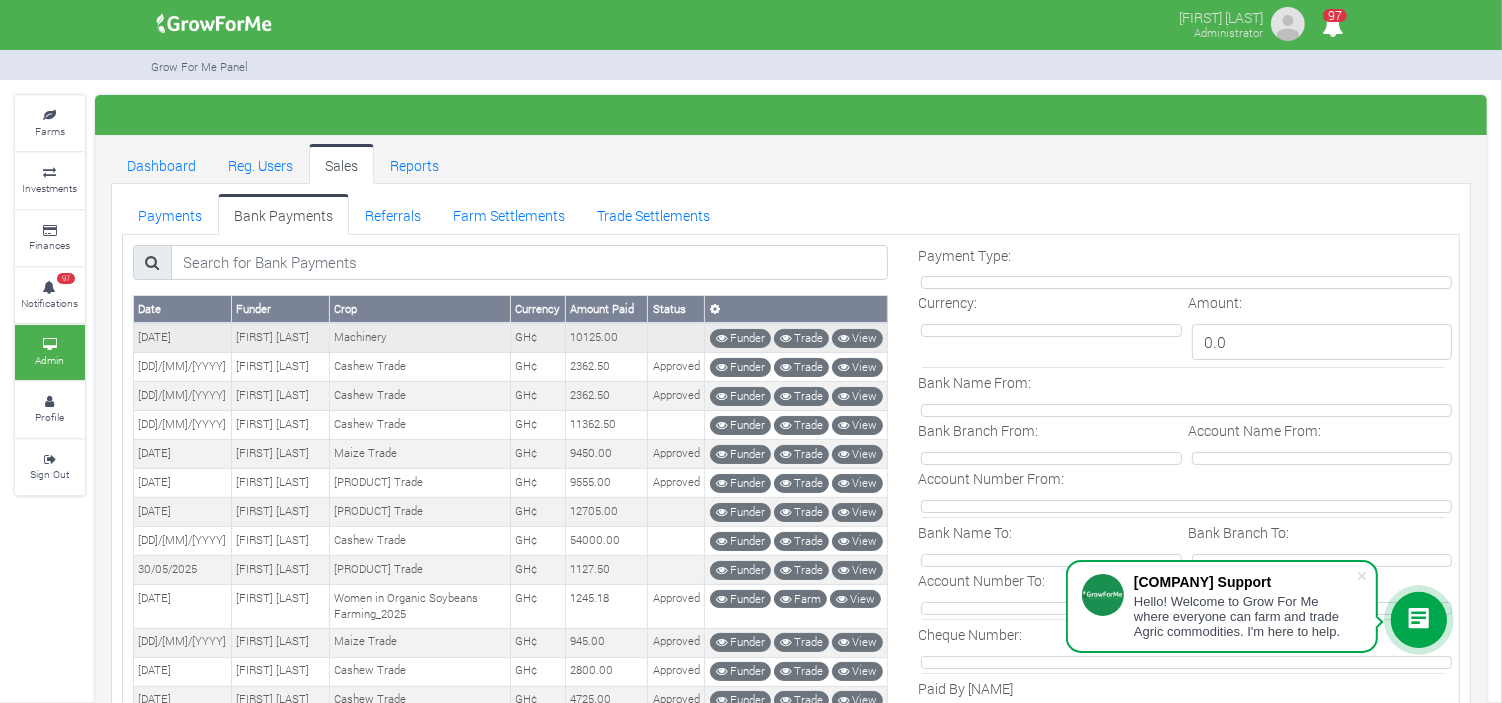 drag, startPoint x: 208, startPoint y: 336, endPoint x: 316, endPoint y: 335, distance: 108.00463 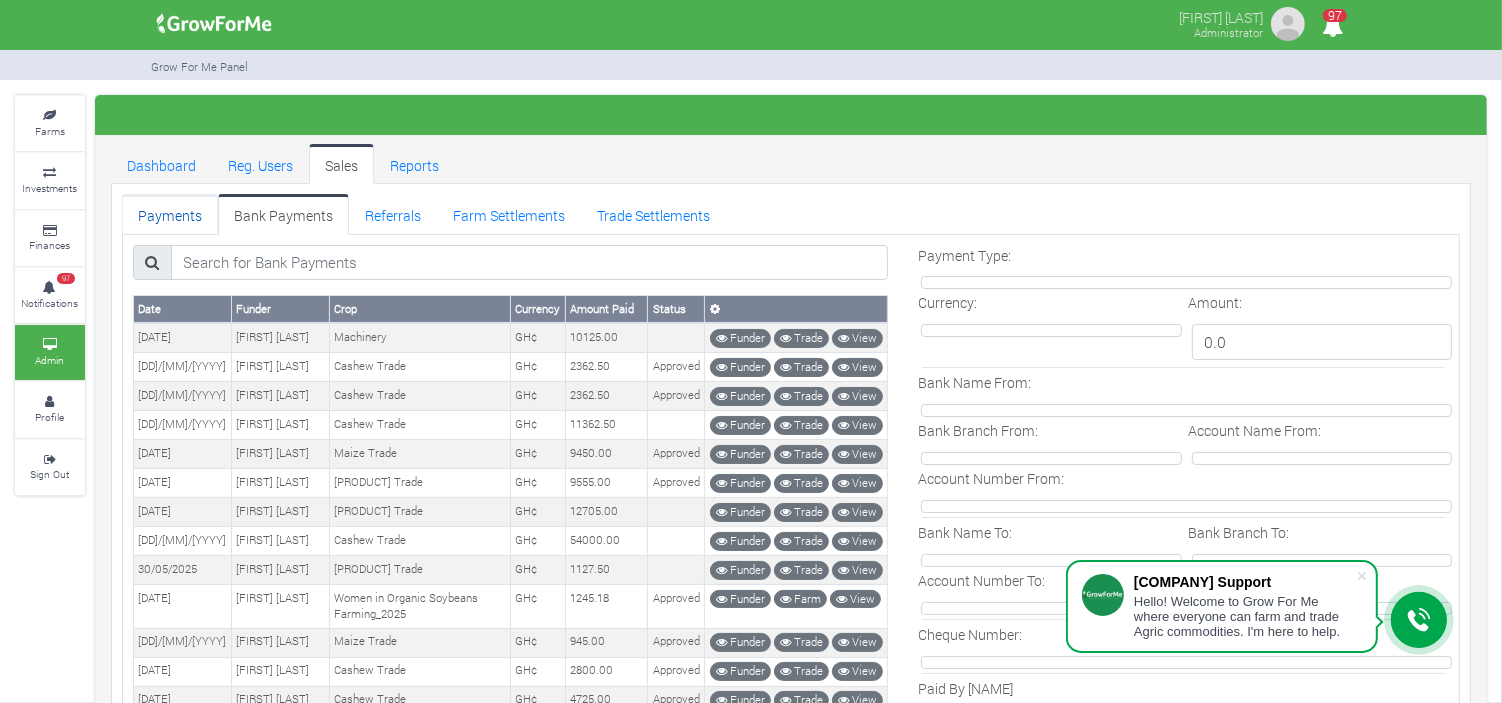click on "Payments" at bounding box center [170, 214] 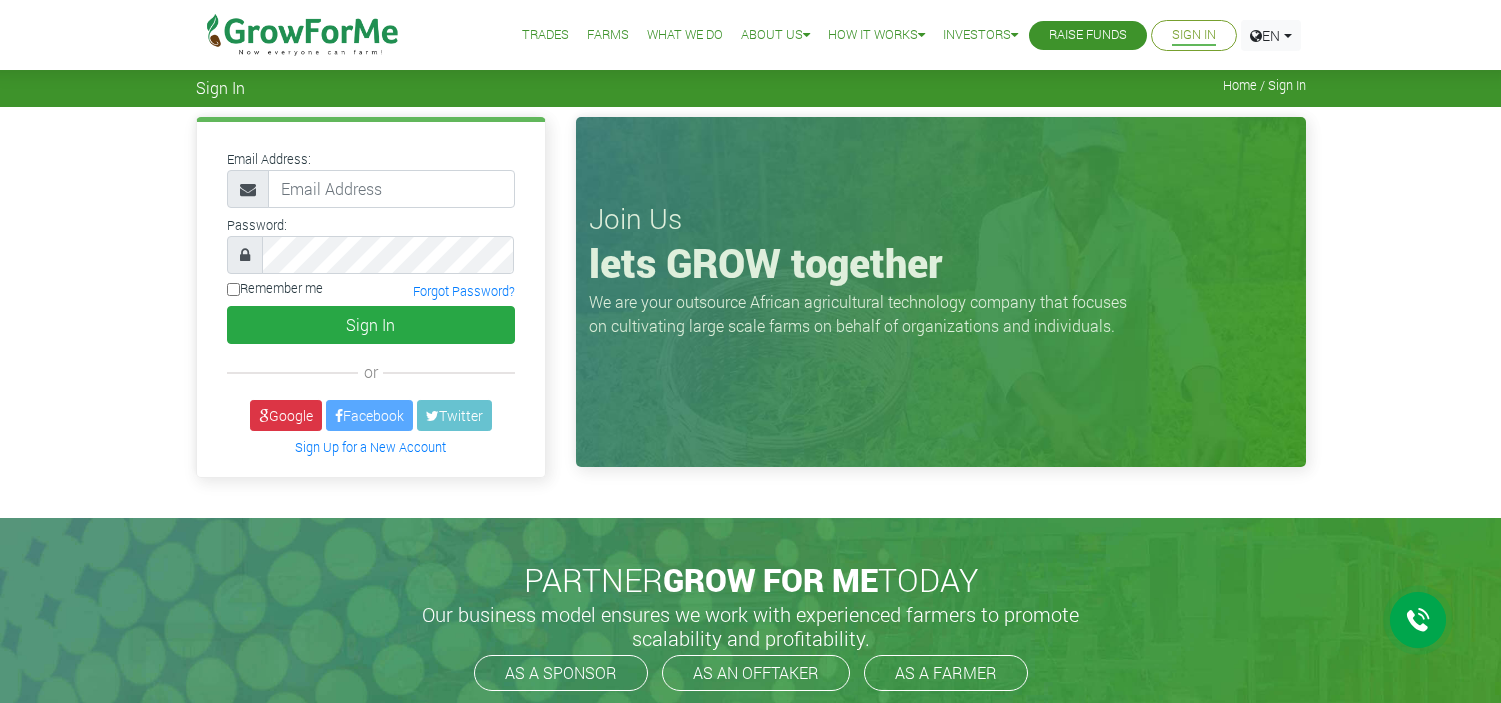 scroll, scrollTop: 0, scrollLeft: 0, axis: both 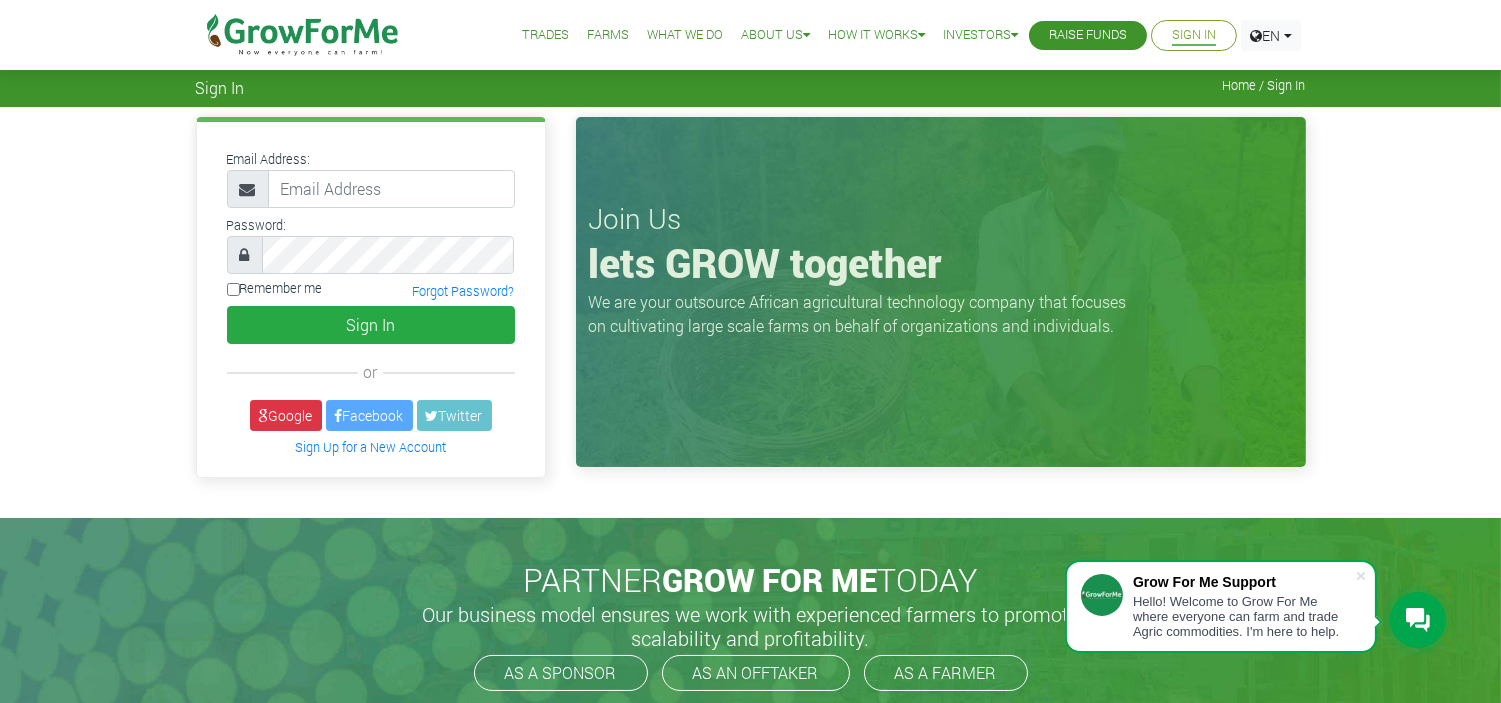 type on "linda@growforme.com" 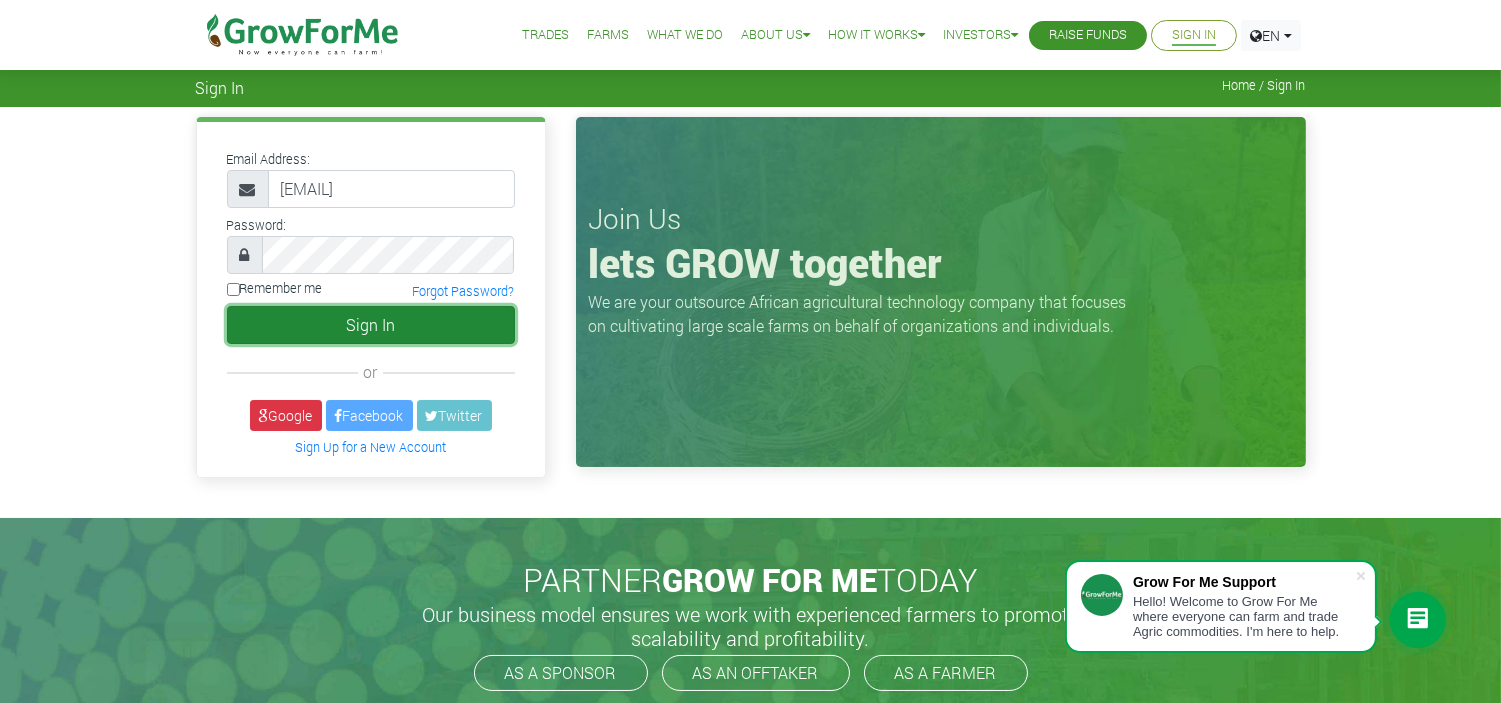 click on "Sign In" at bounding box center [371, 325] 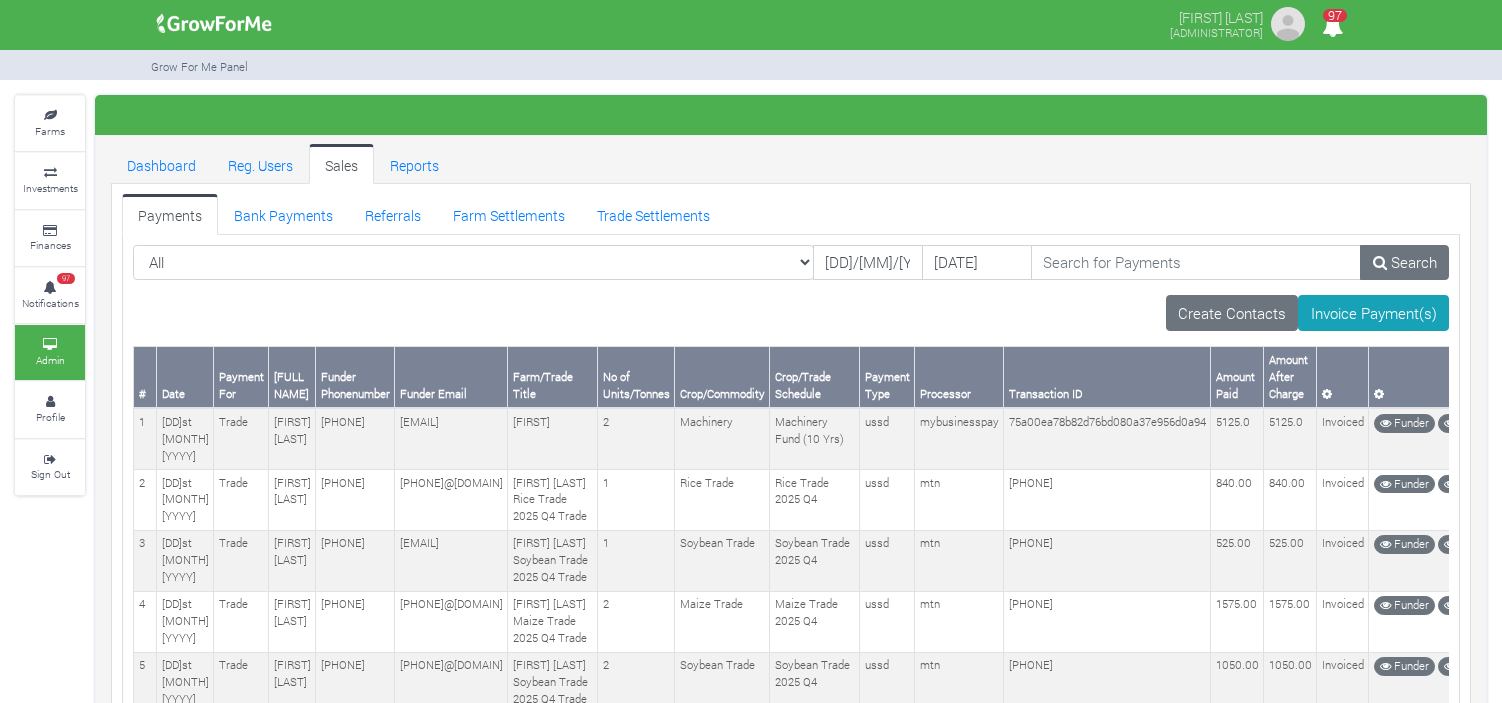 scroll, scrollTop: 0, scrollLeft: 0, axis: both 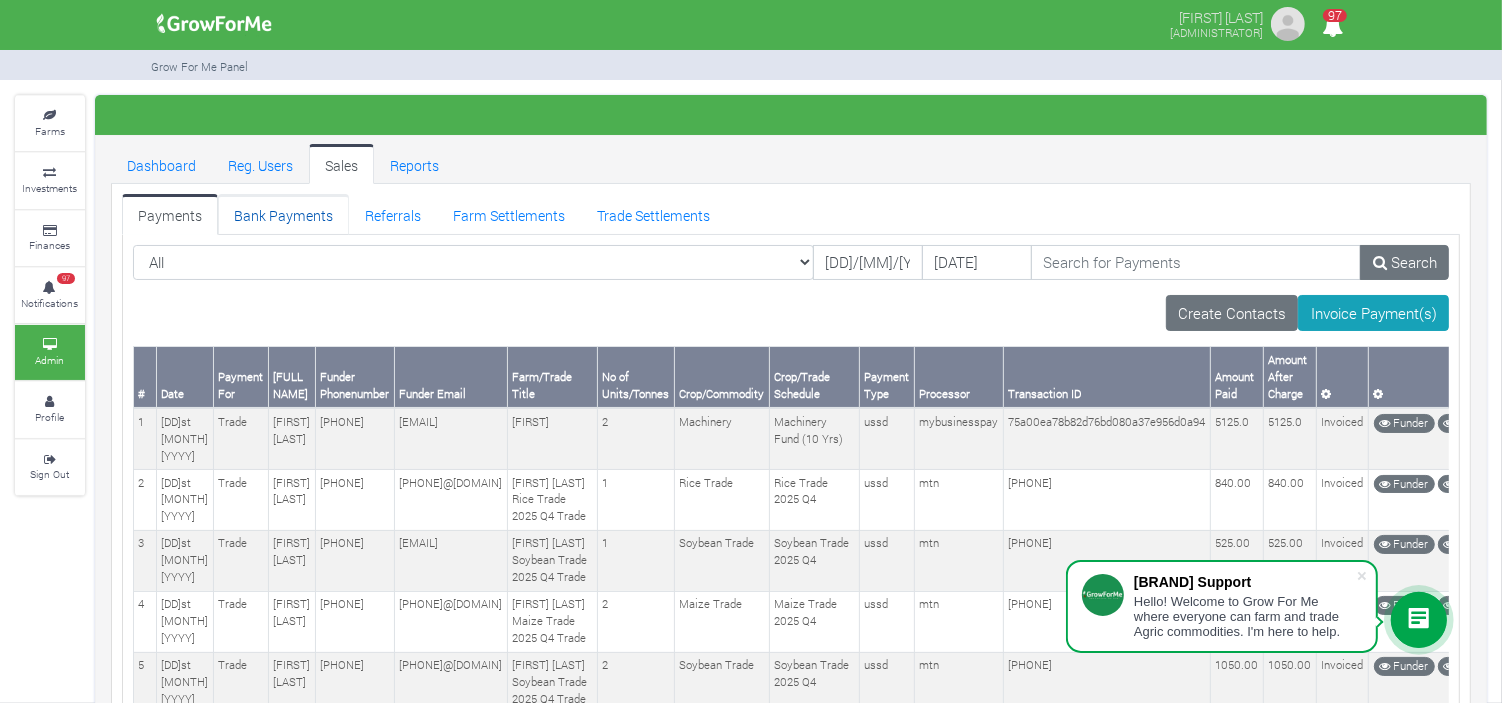 click on "Bank Payments" at bounding box center [283, 214] 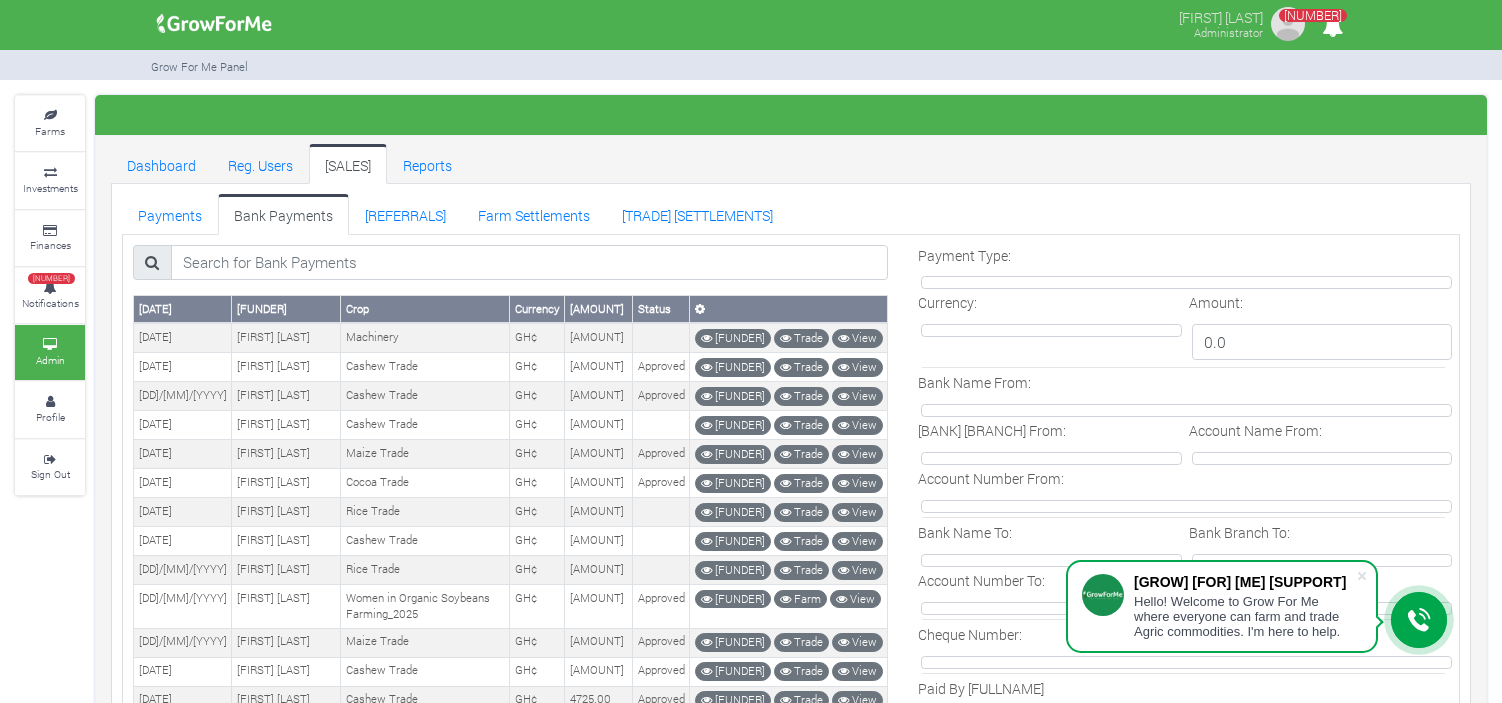scroll, scrollTop: 0, scrollLeft: 0, axis: both 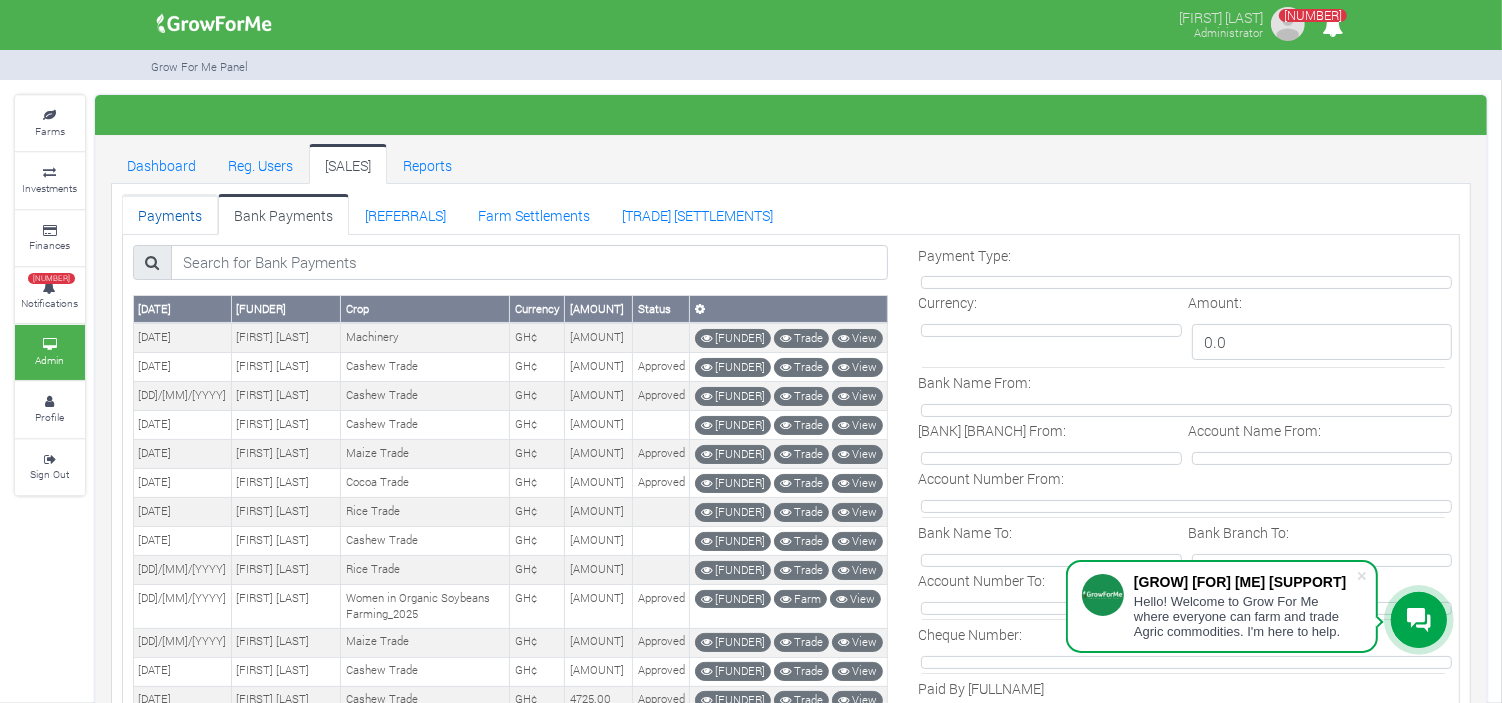 click on "Payments" at bounding box center [170, 214] 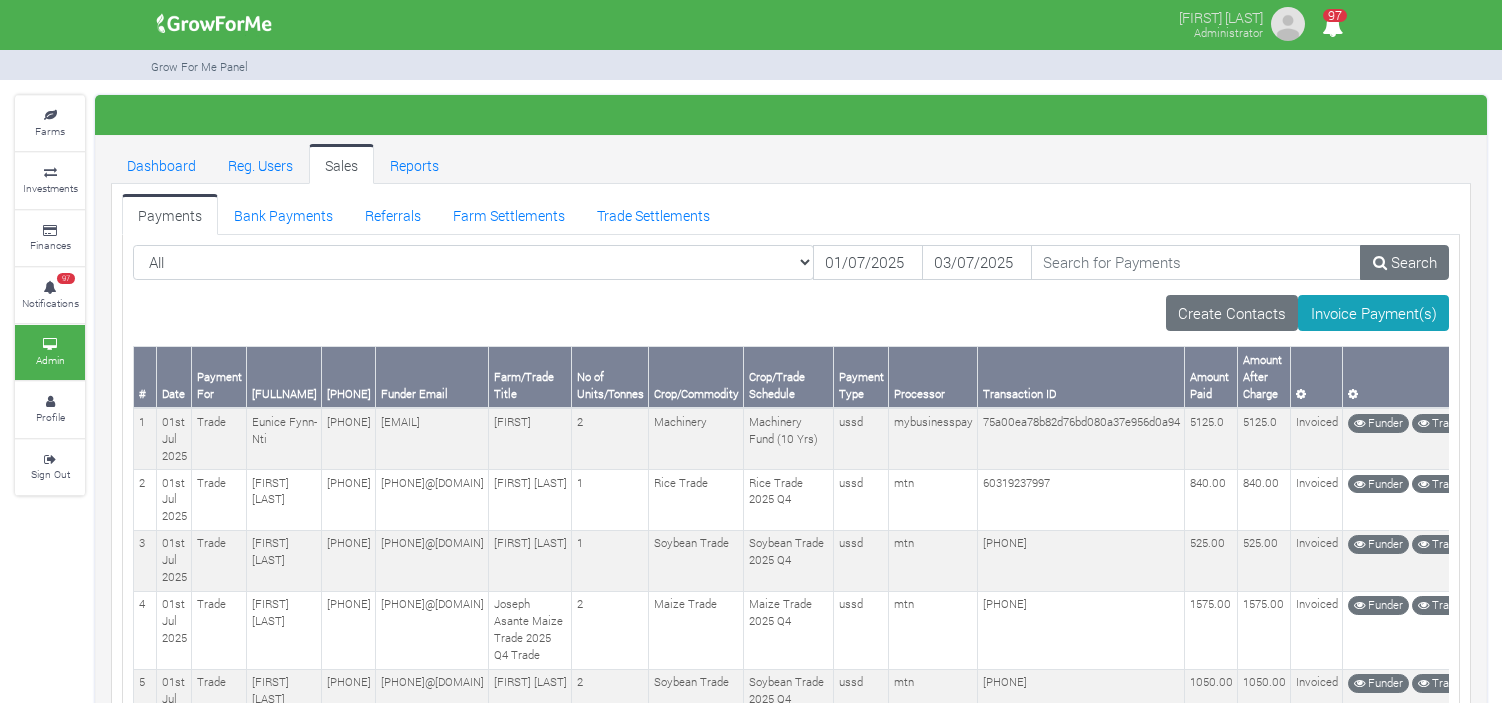 scroll, scrollTop: 0, scrollLeft: 0, axis: both 